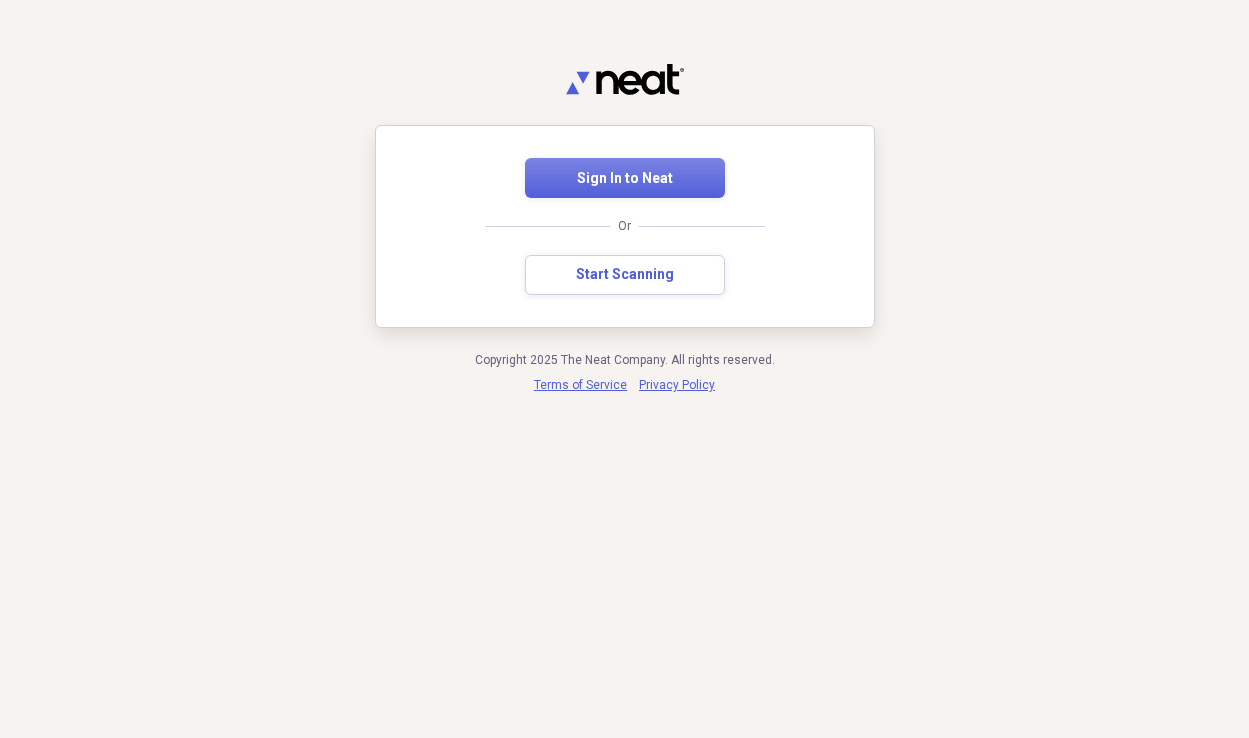 scroll, scrollTop: 0, scrollLeft: 0, axis: both 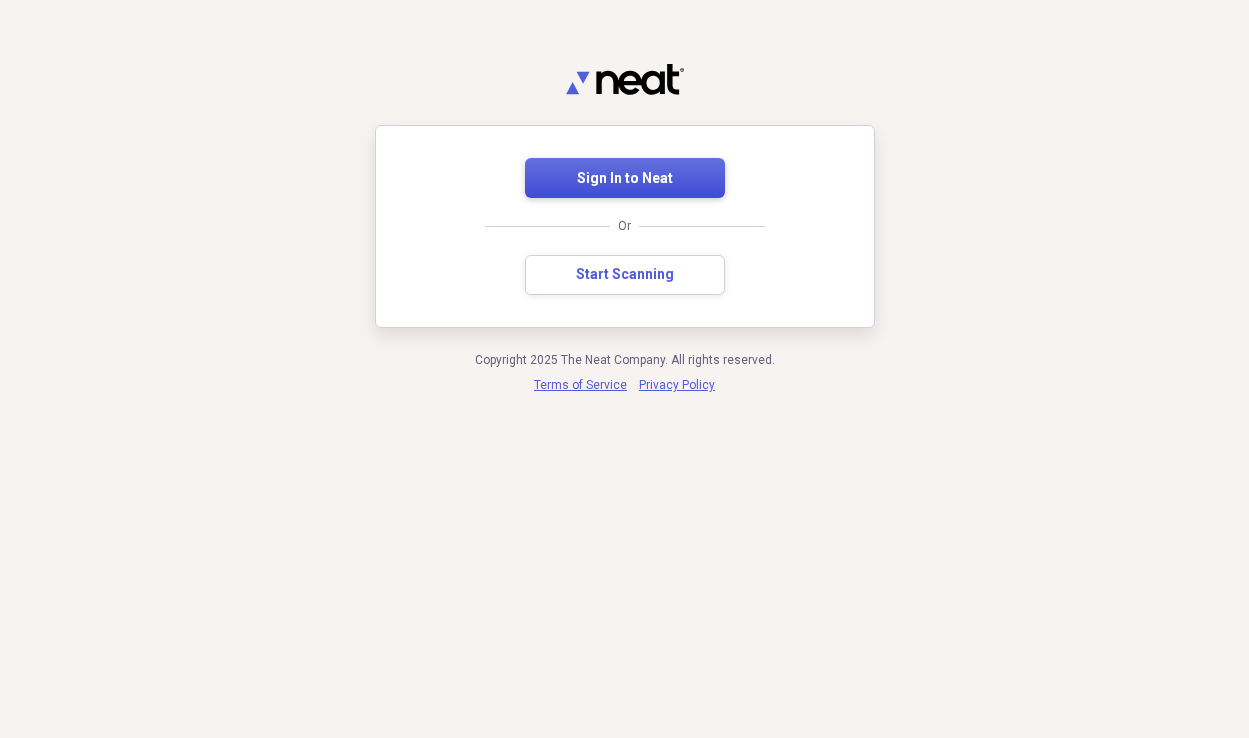 click on "Sign In to Neat" at bounding box center [625, 179] 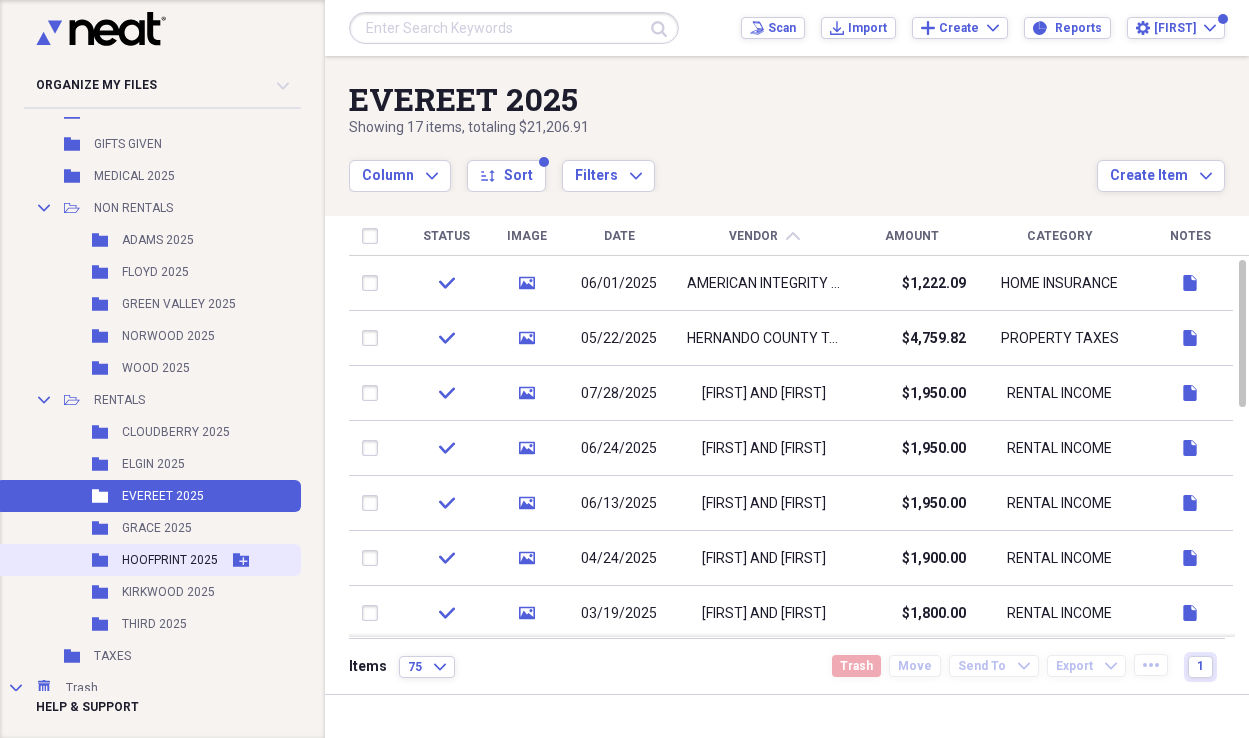 scroll, scrollTop: 186, scrollLeft: 0, axis: vertical 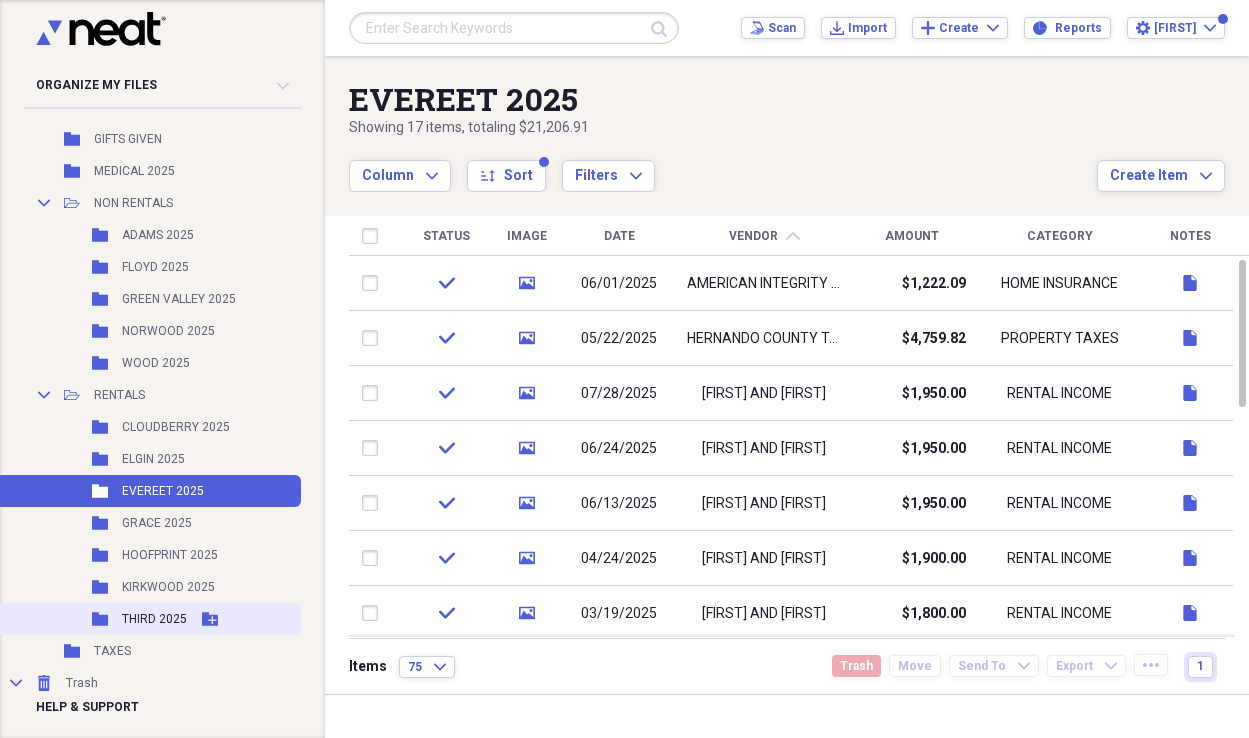 click on "THIRD 2025" at bounding box center [154, 619] 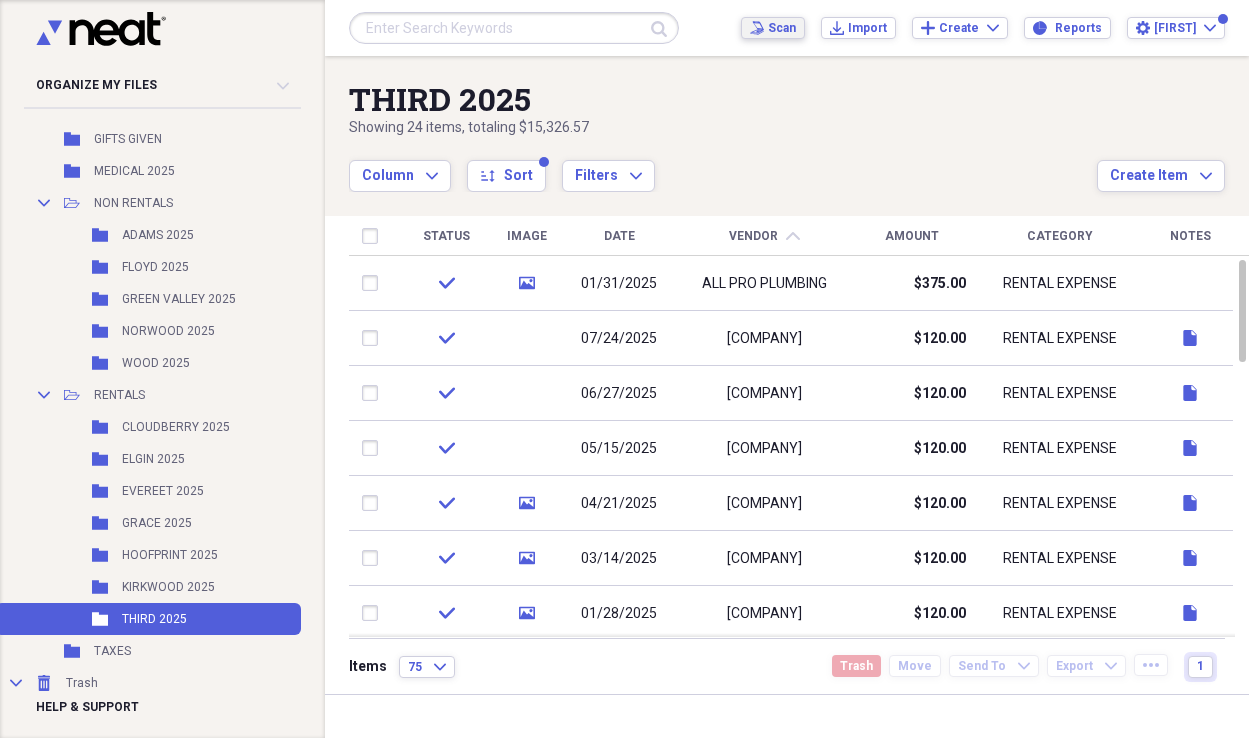click on "Scan" at bounding box center (782, 28) 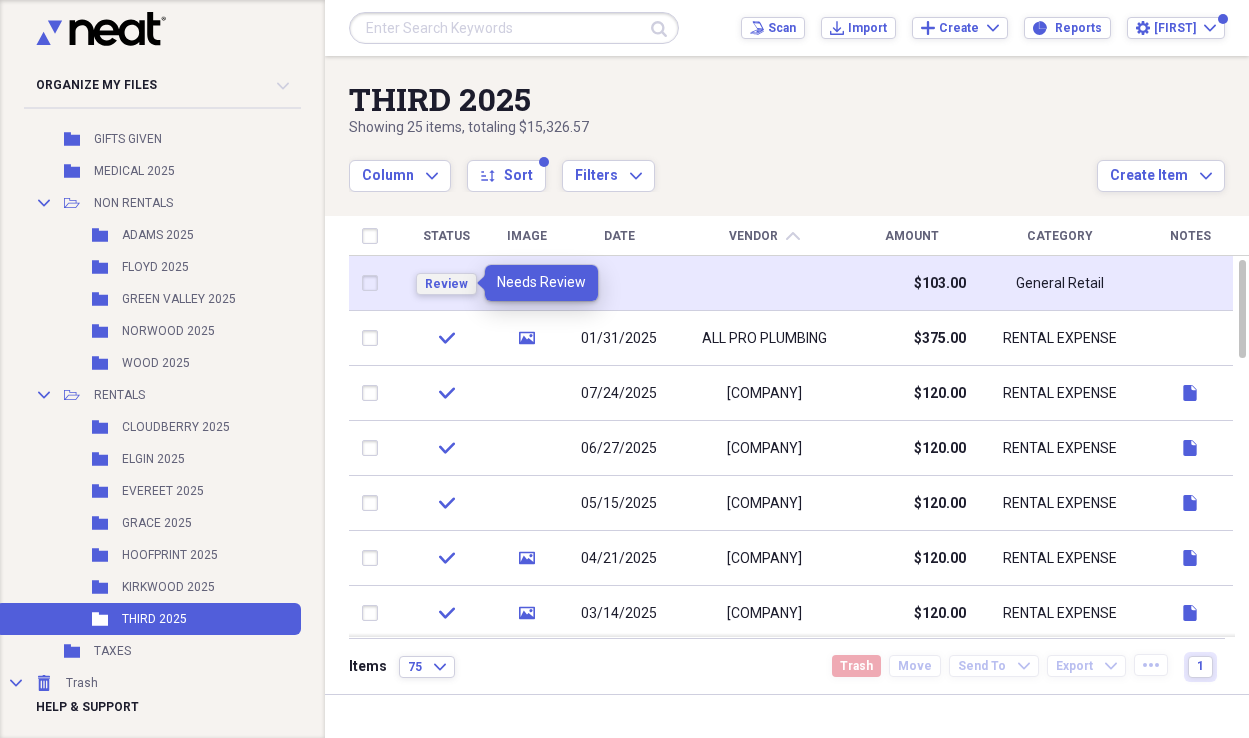 click on "Review" at bounding box center (446, 284) 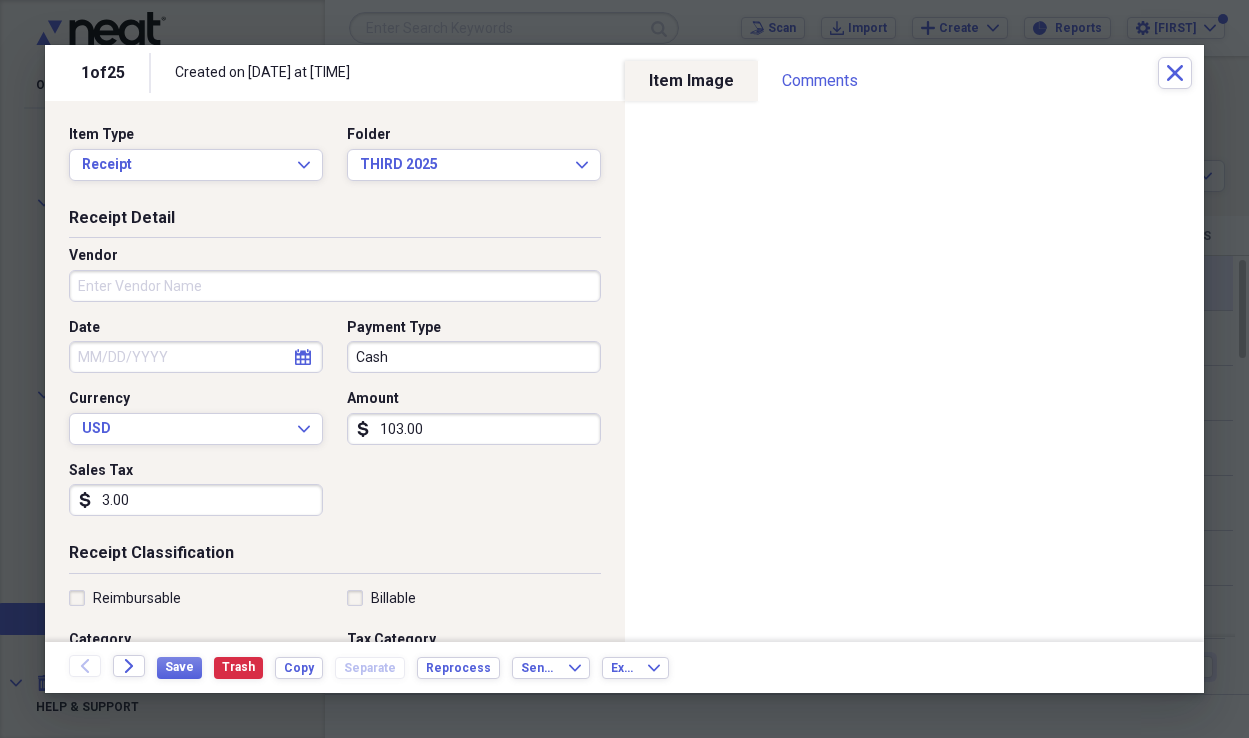 click on "Vendor" at bounding box center (335, 286) 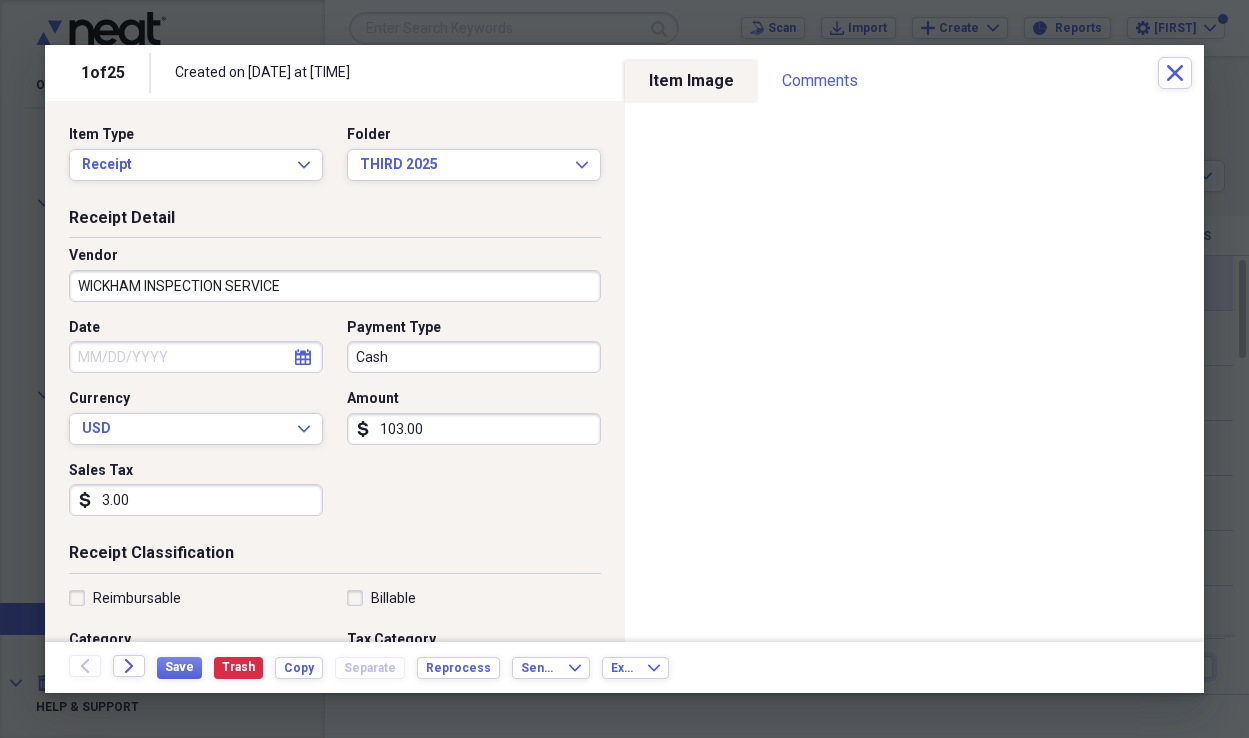 type on "WICKHAM INSPECTION SERVICE" 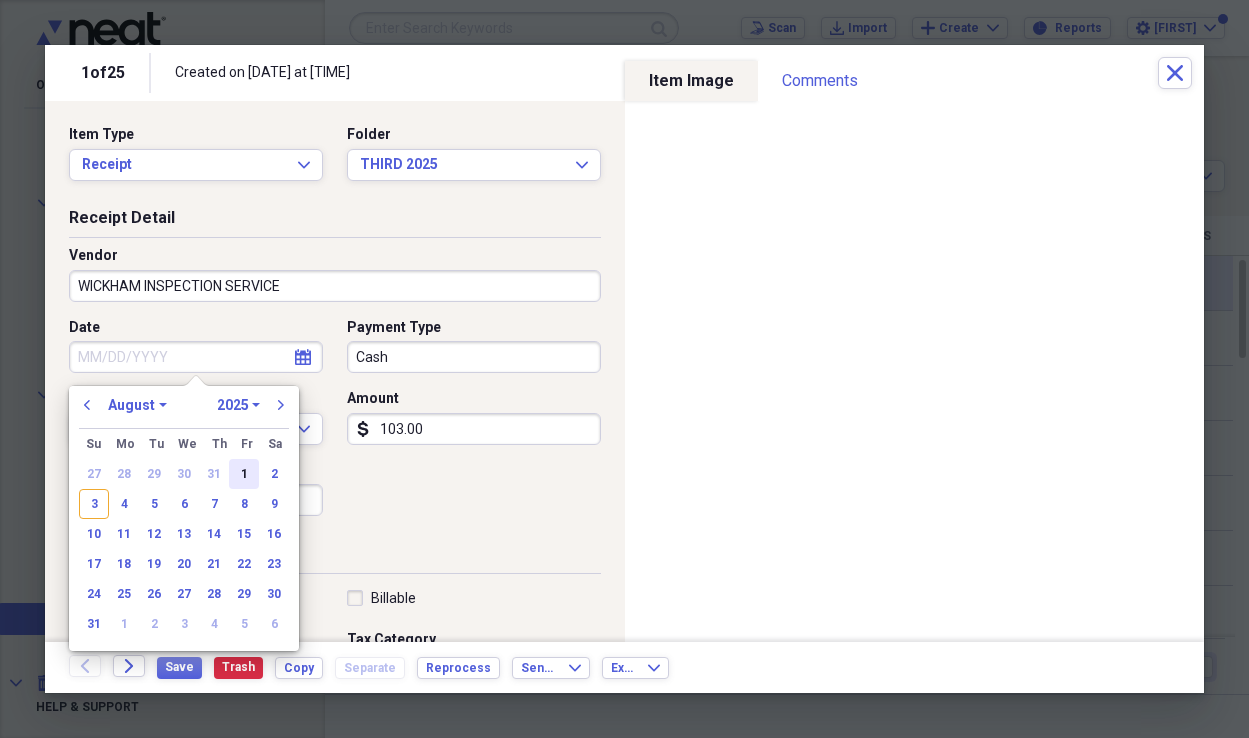 click on "1" at bounding box center (244, 474) 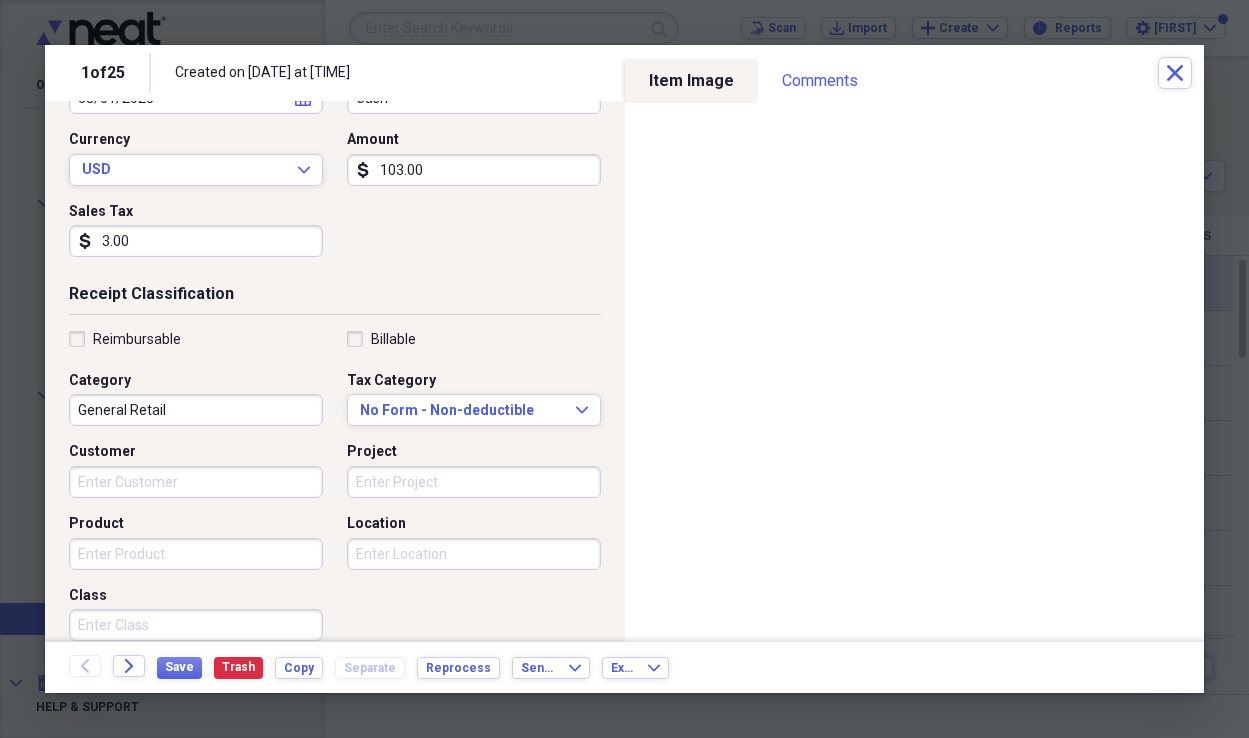 scroll, scrollTop: 263, scrollLeft: 0, axis: vertical 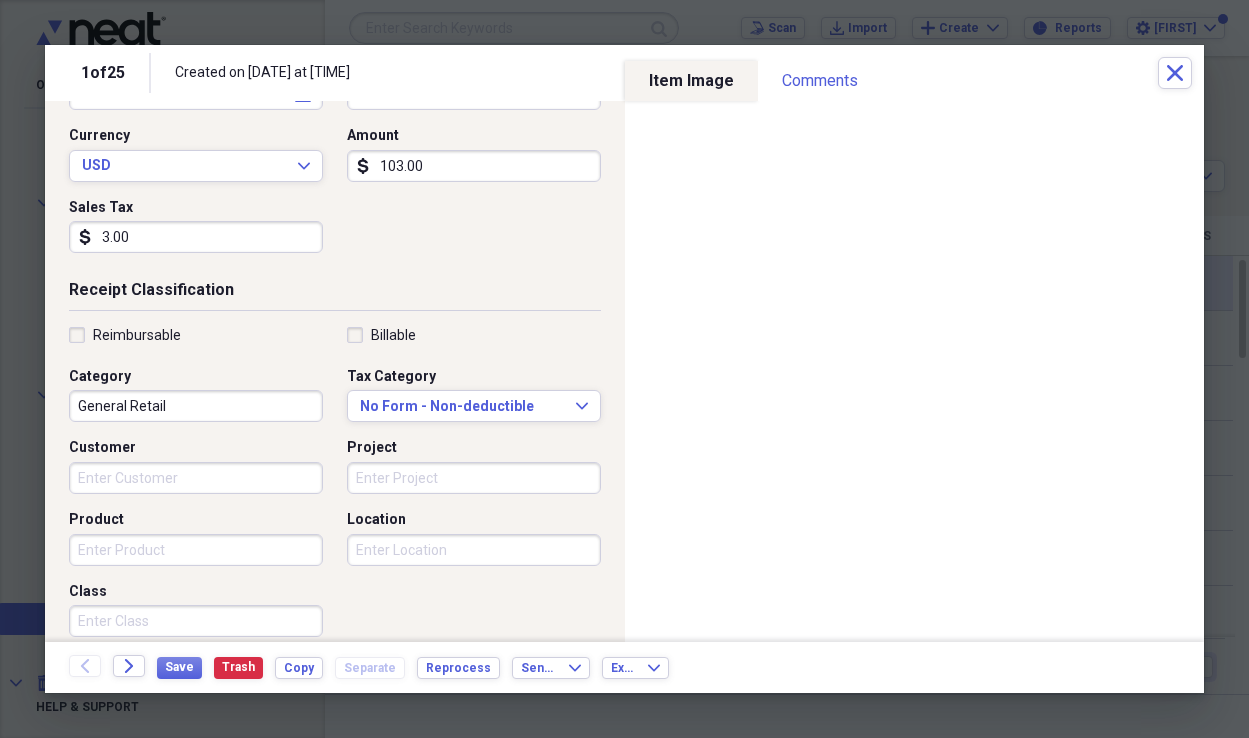 click on "General Retail" at bounding box center [196, 406] 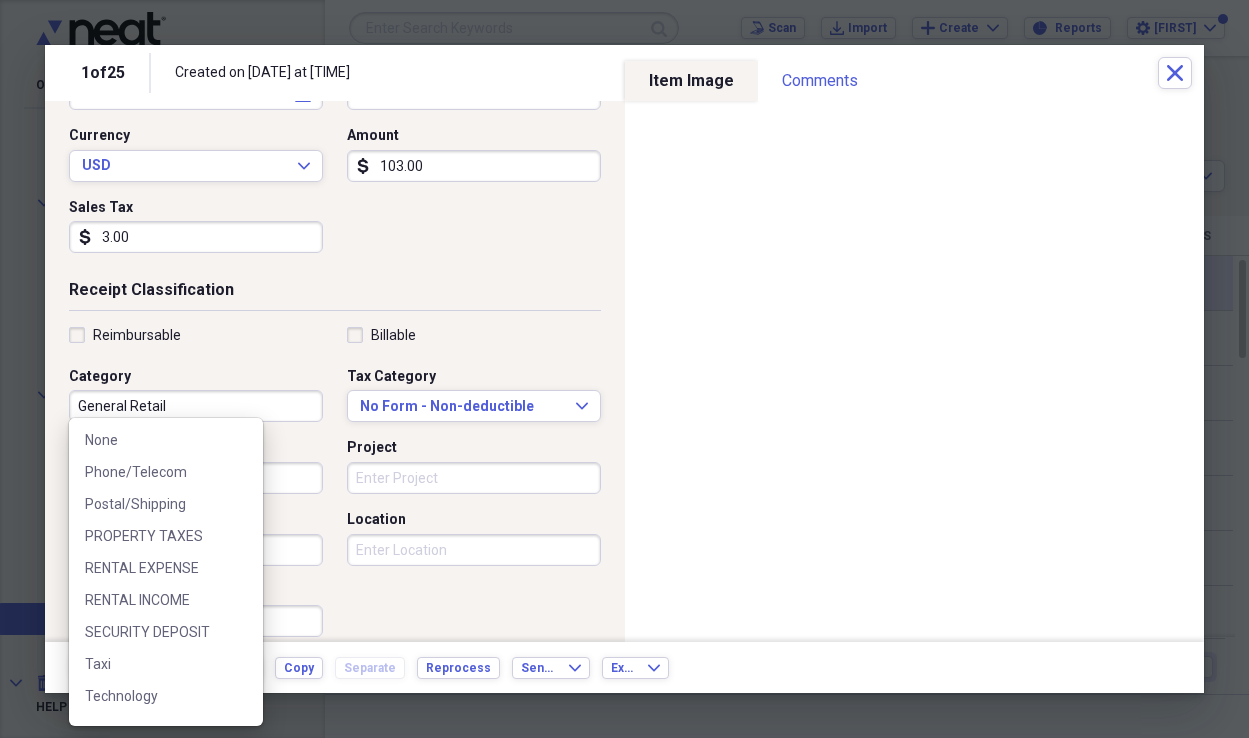 scroll, scrollTop: 516, scrollLeft: 0, axis: vertical 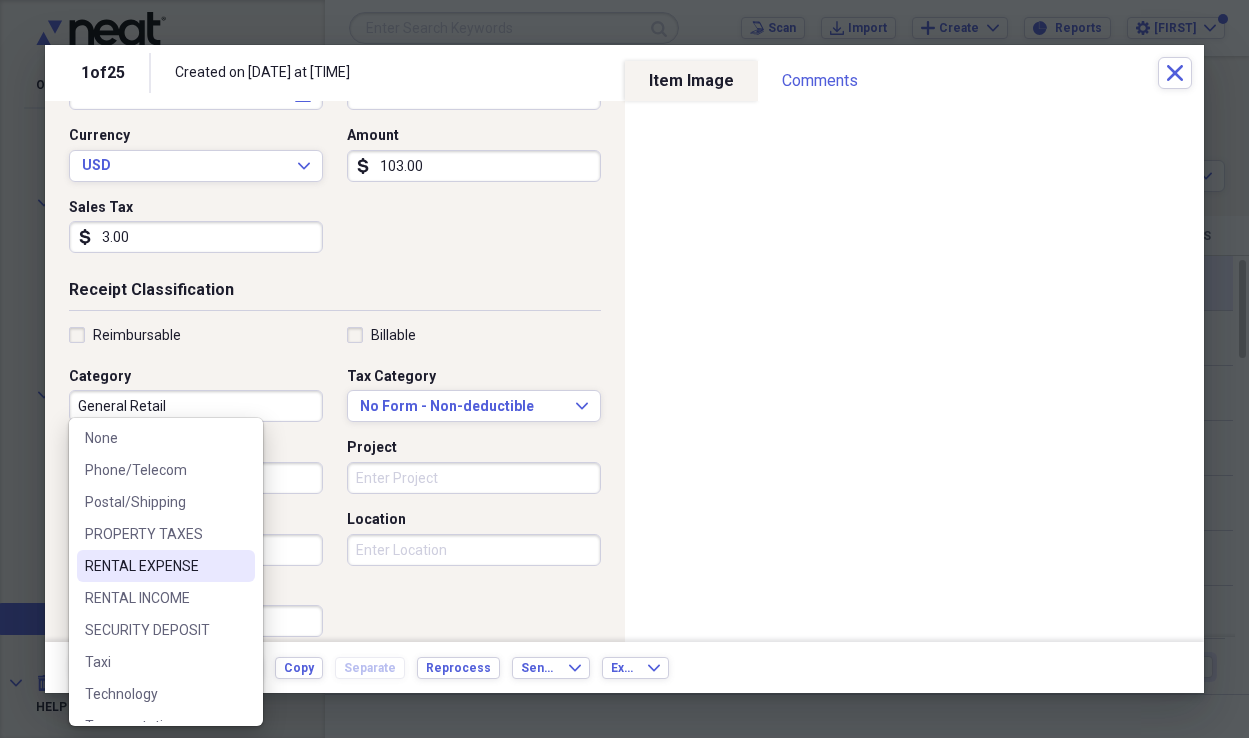 click on "RENTAL EXPENSE" at bounding box center [154, 566] 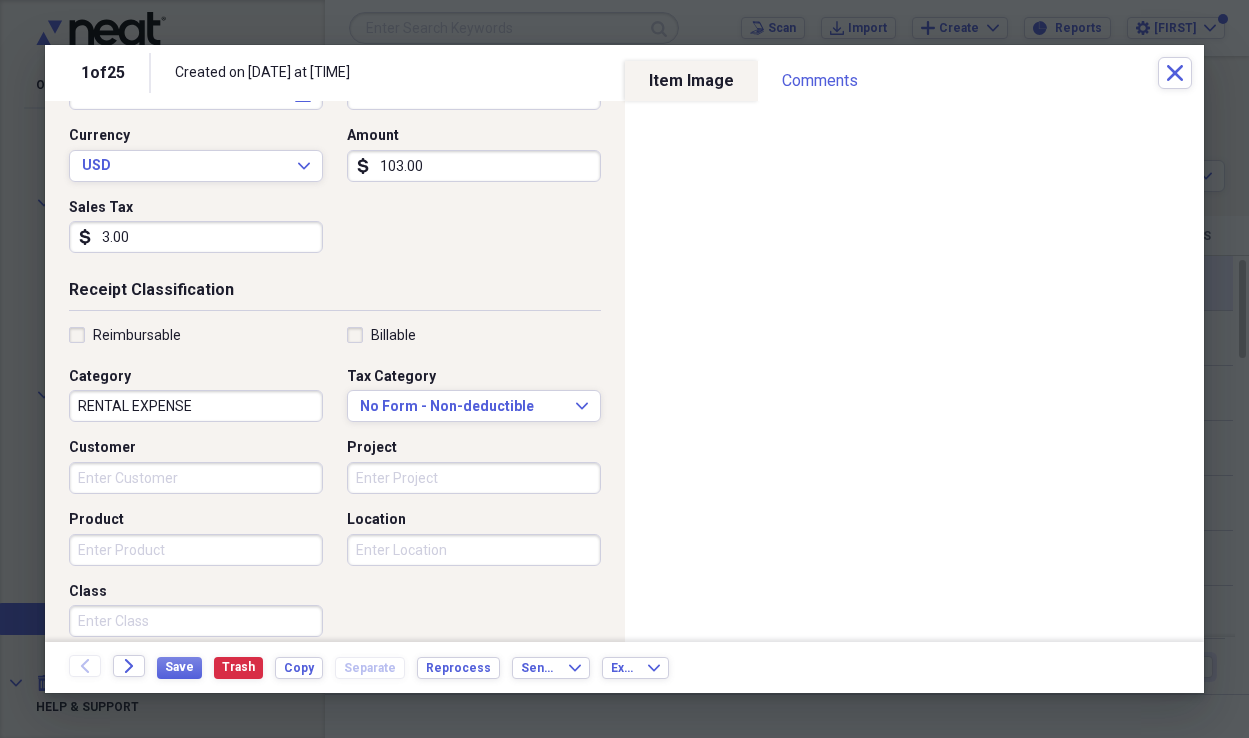 click on "3.00" at bounding box center (196, 237) 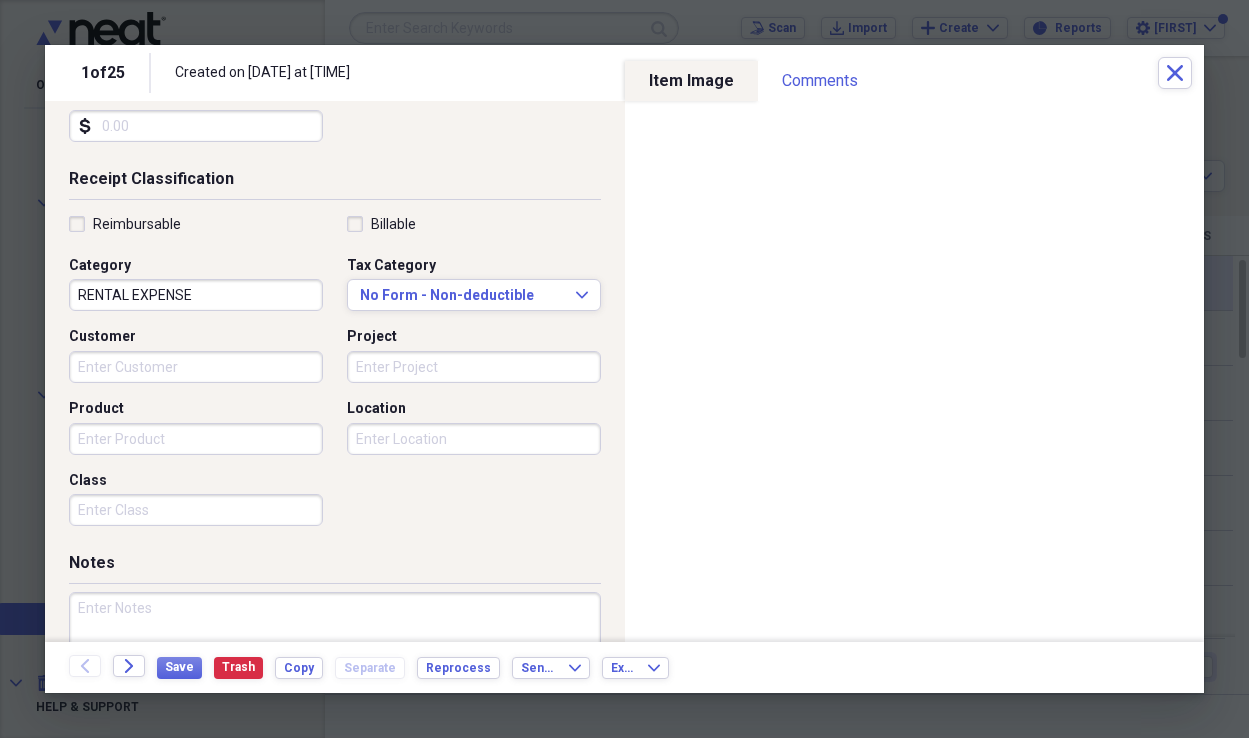 scroll, scrollTop: 473, scrollLeft: 0, axis: vertical 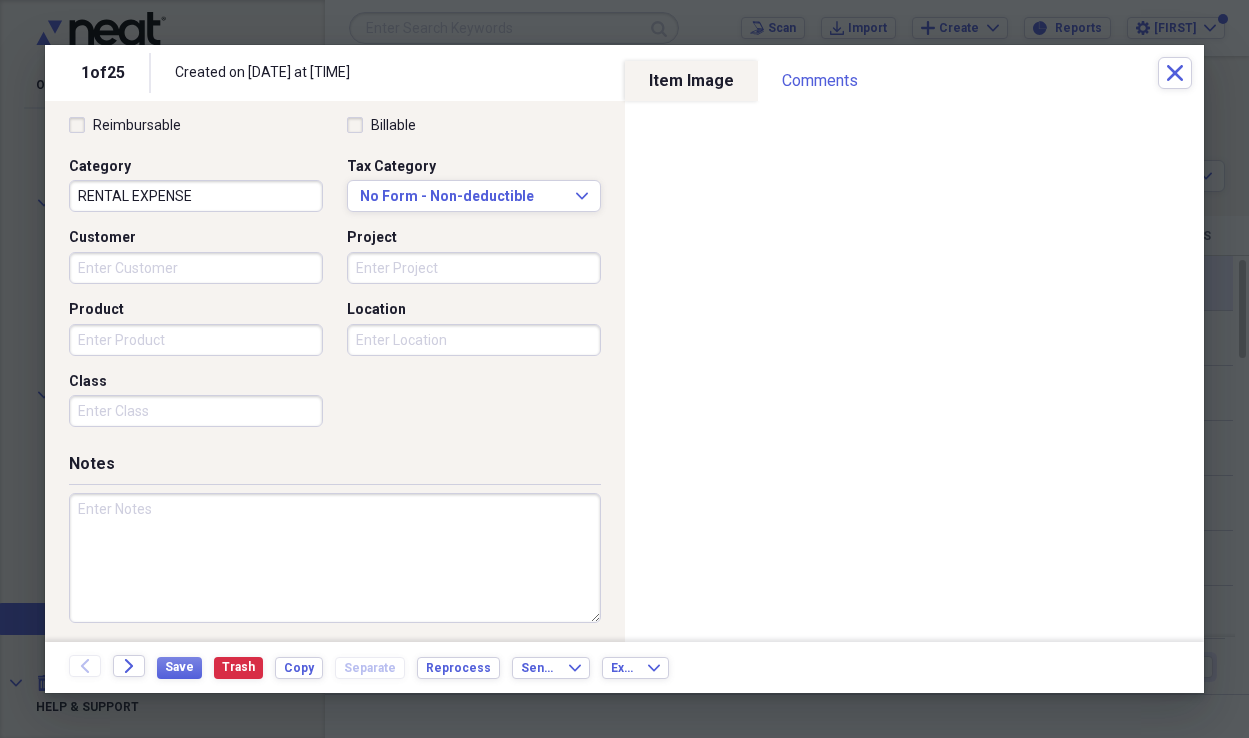 type 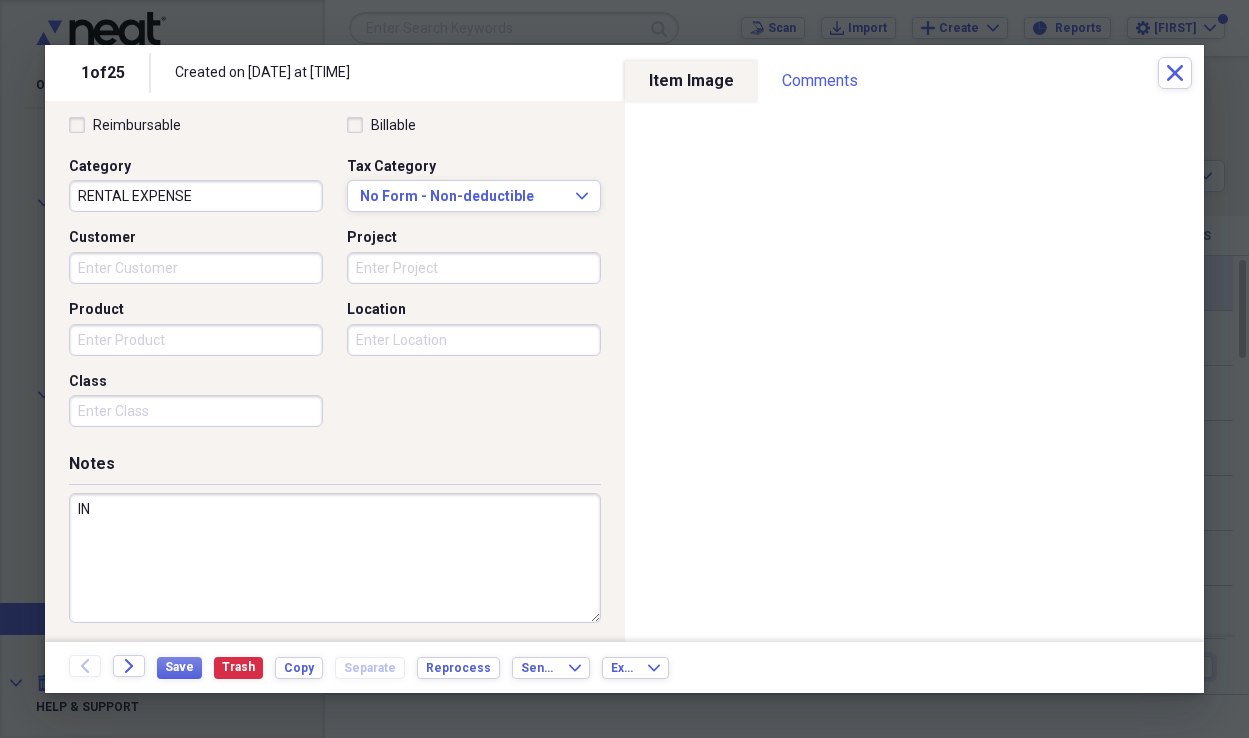 type on "I" 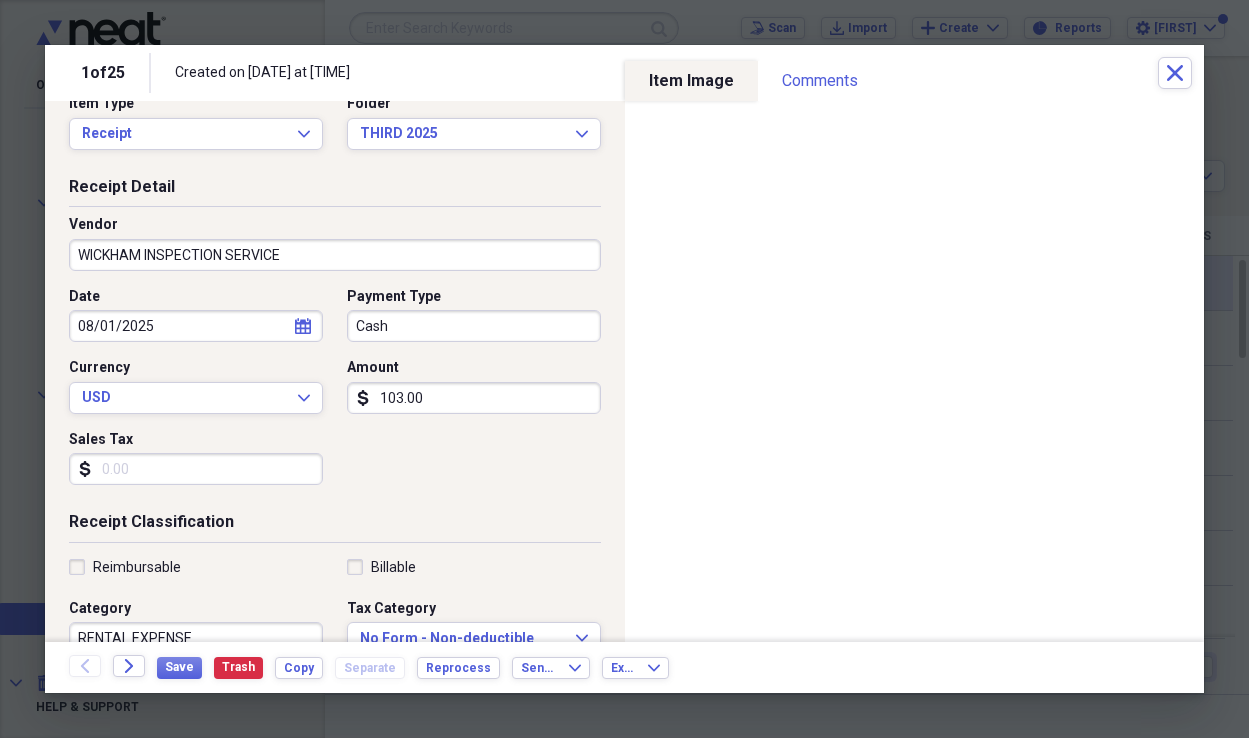 scroll, scrollTop: 0, scrollLeft: 0, axis: both 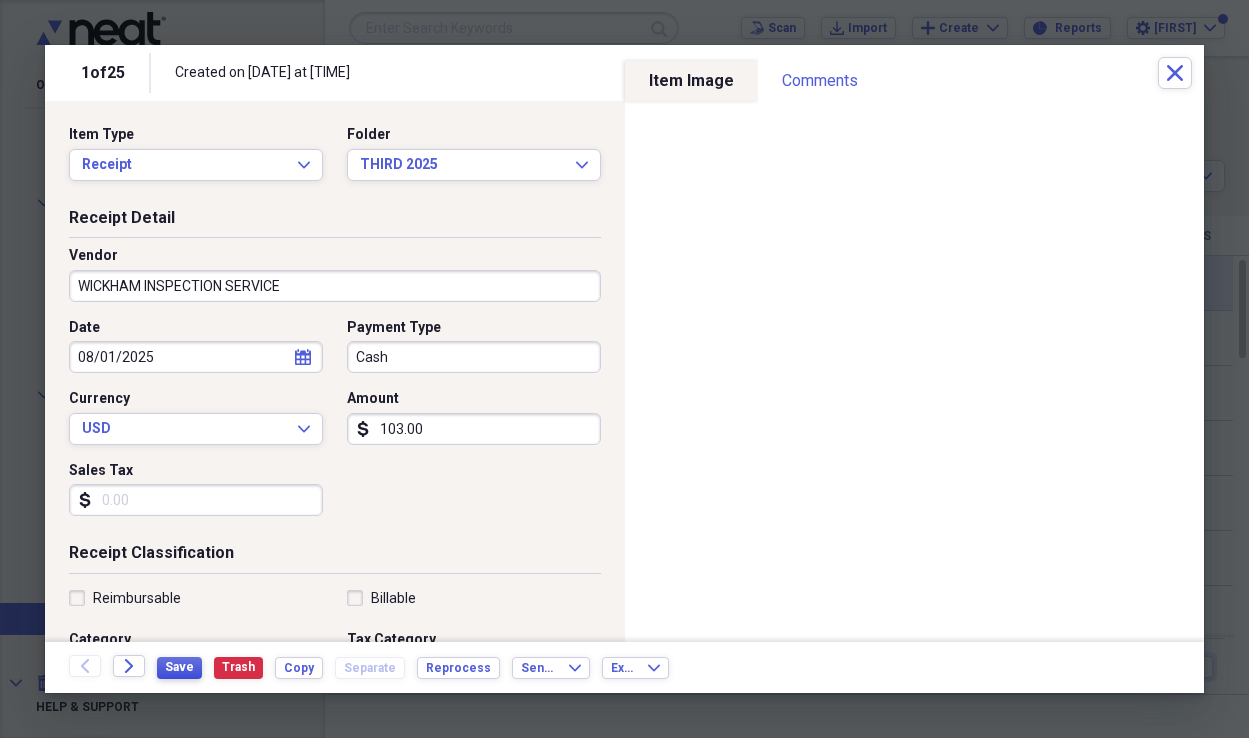 type on "WIND MITIGATION INSPECTION/ 3.00 SERVICE FEE" 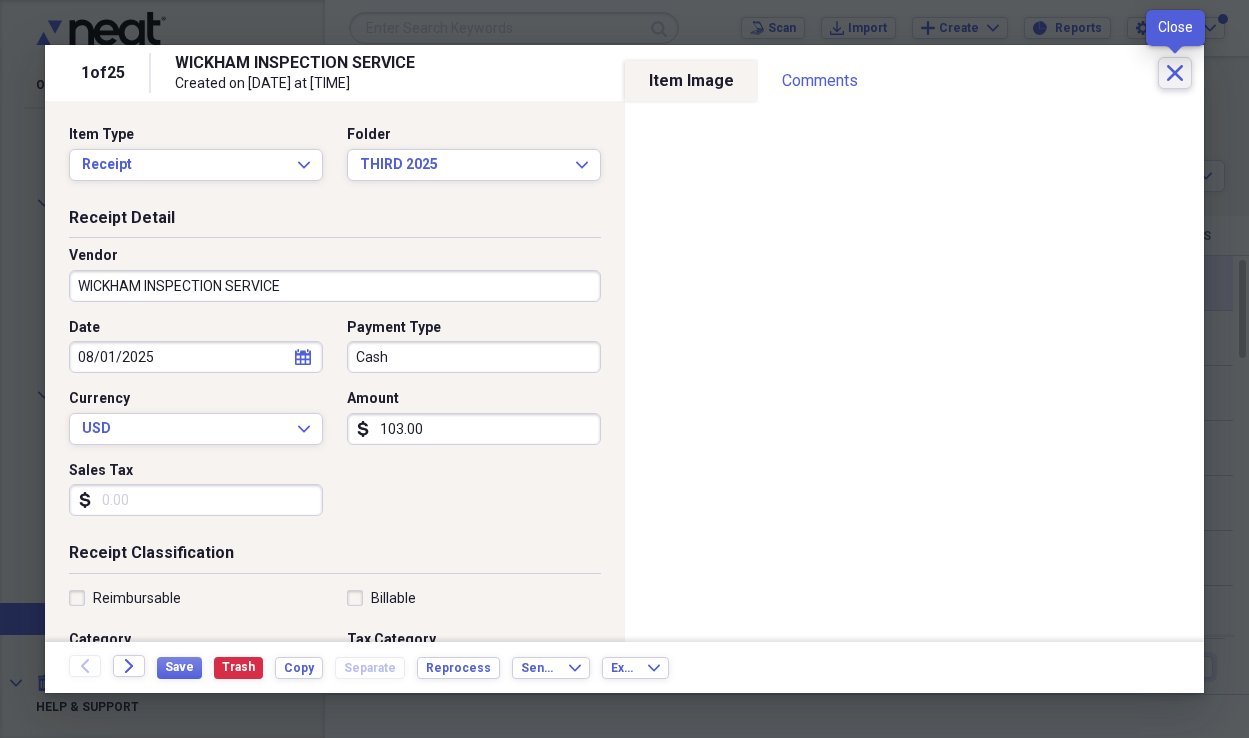 click on "Close" 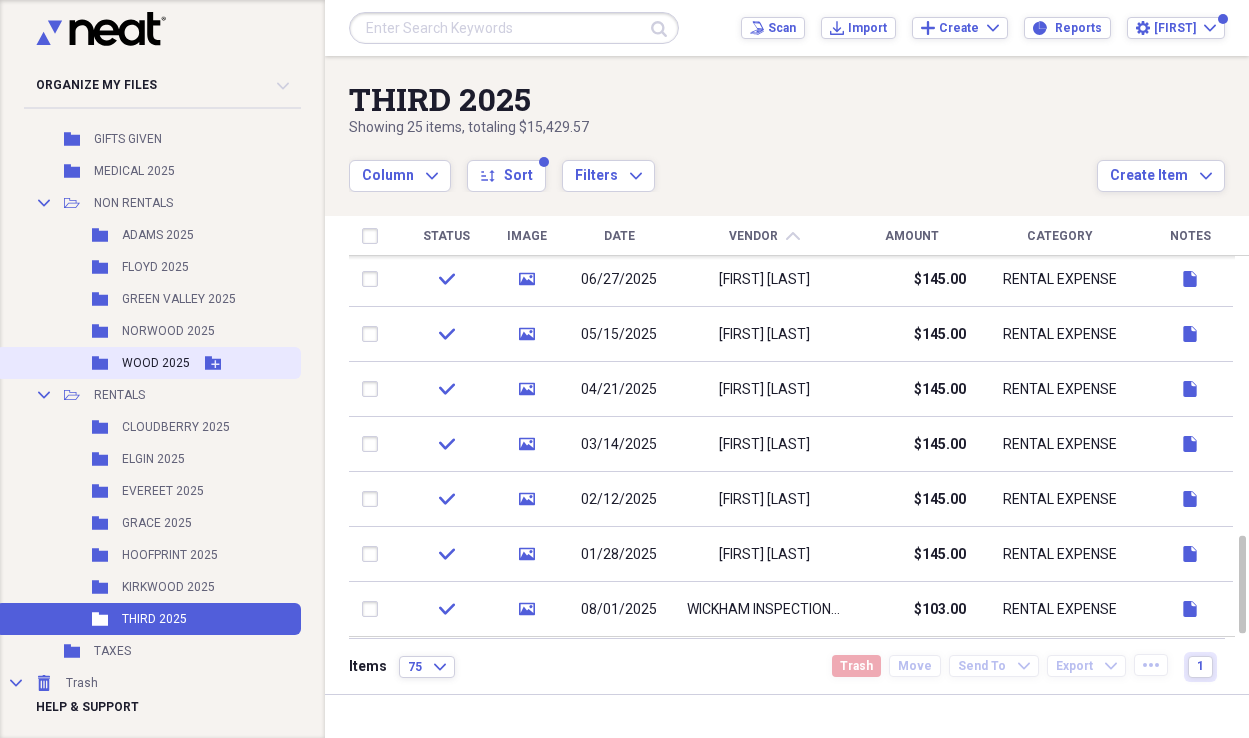 click on "WOOD 2025" at bounding box center [156, 363] 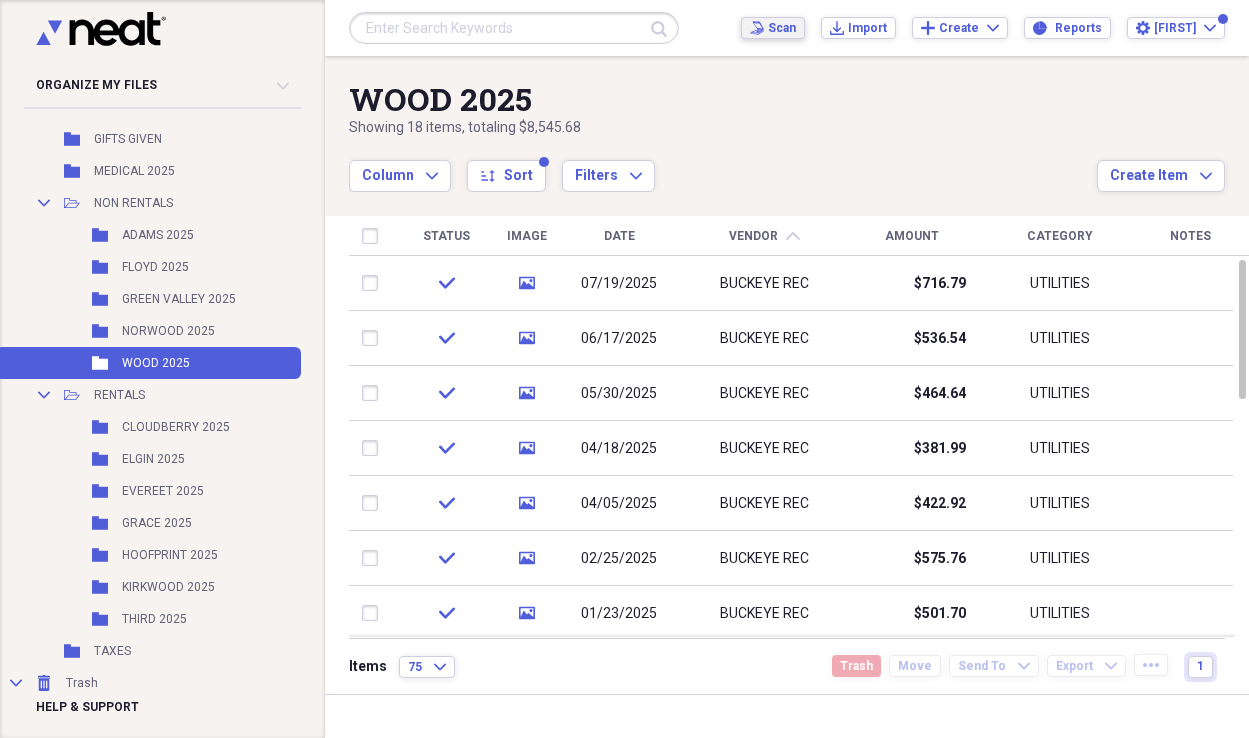 click on "Scan" at bounding box center (782, 28) 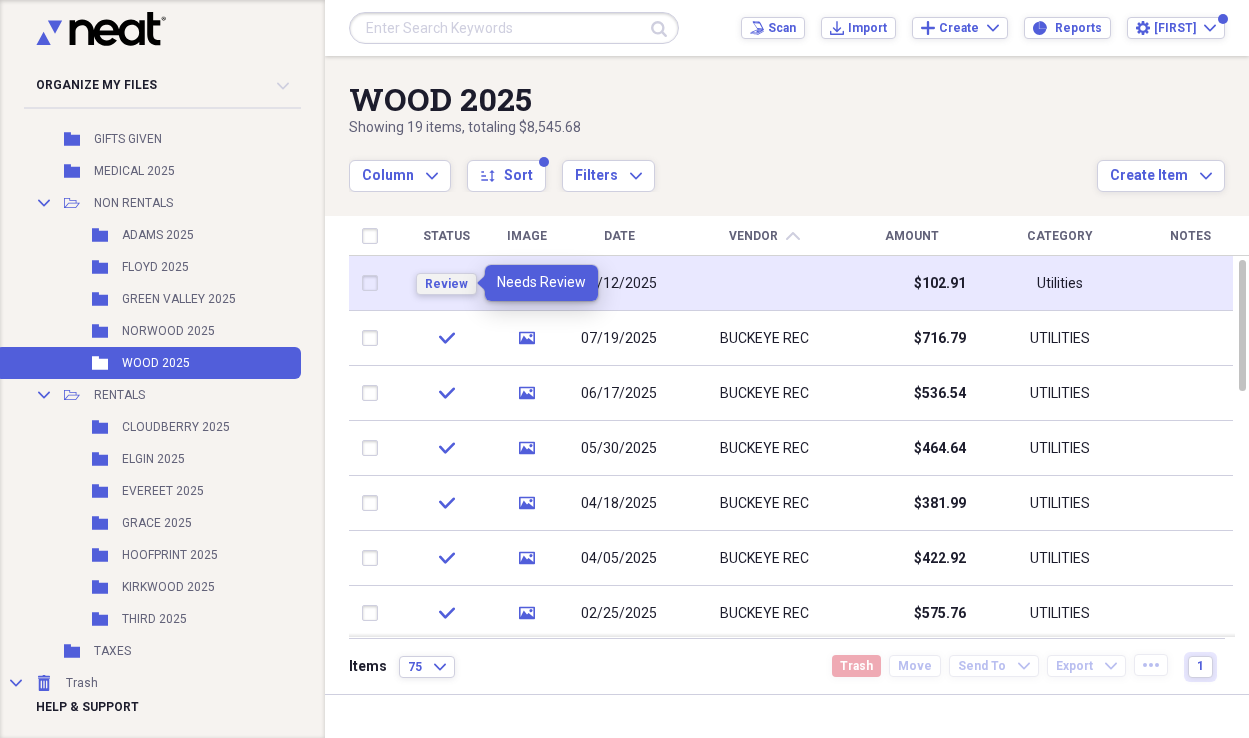 click on "Review" at bounding box center (446, 284) 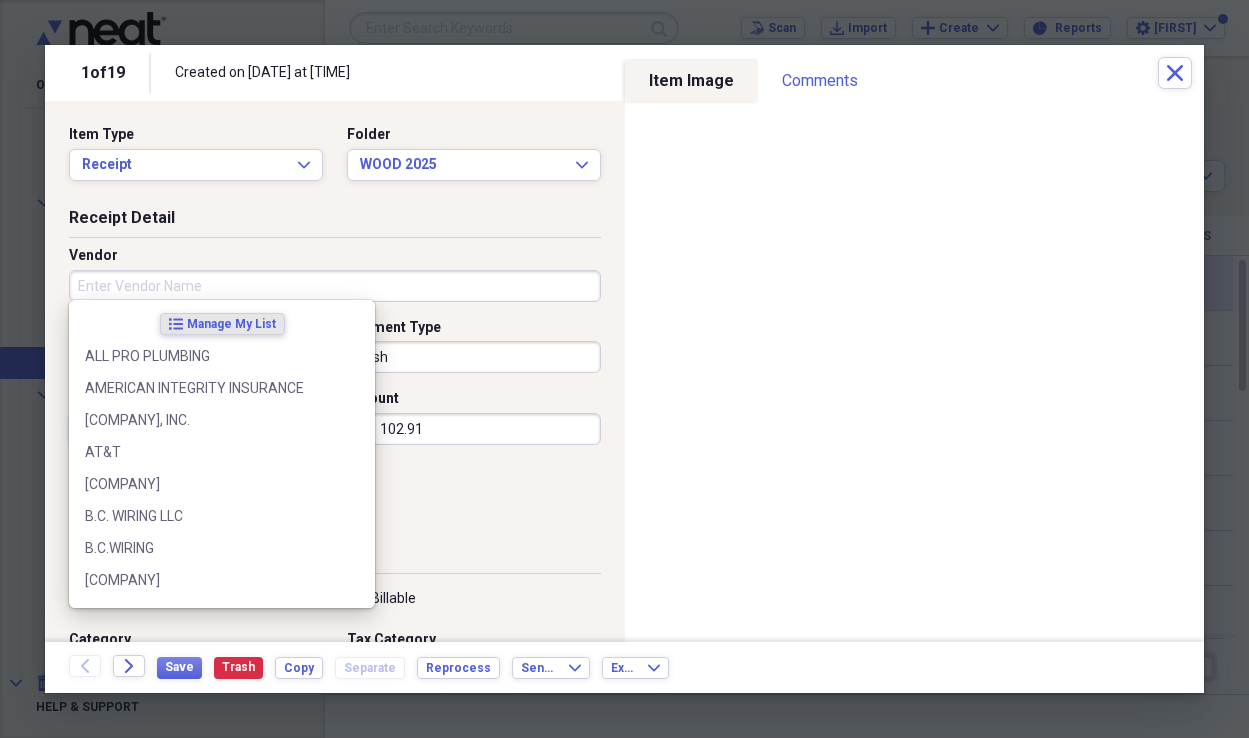 click on "Vendor" at bounding box center (335, 286) 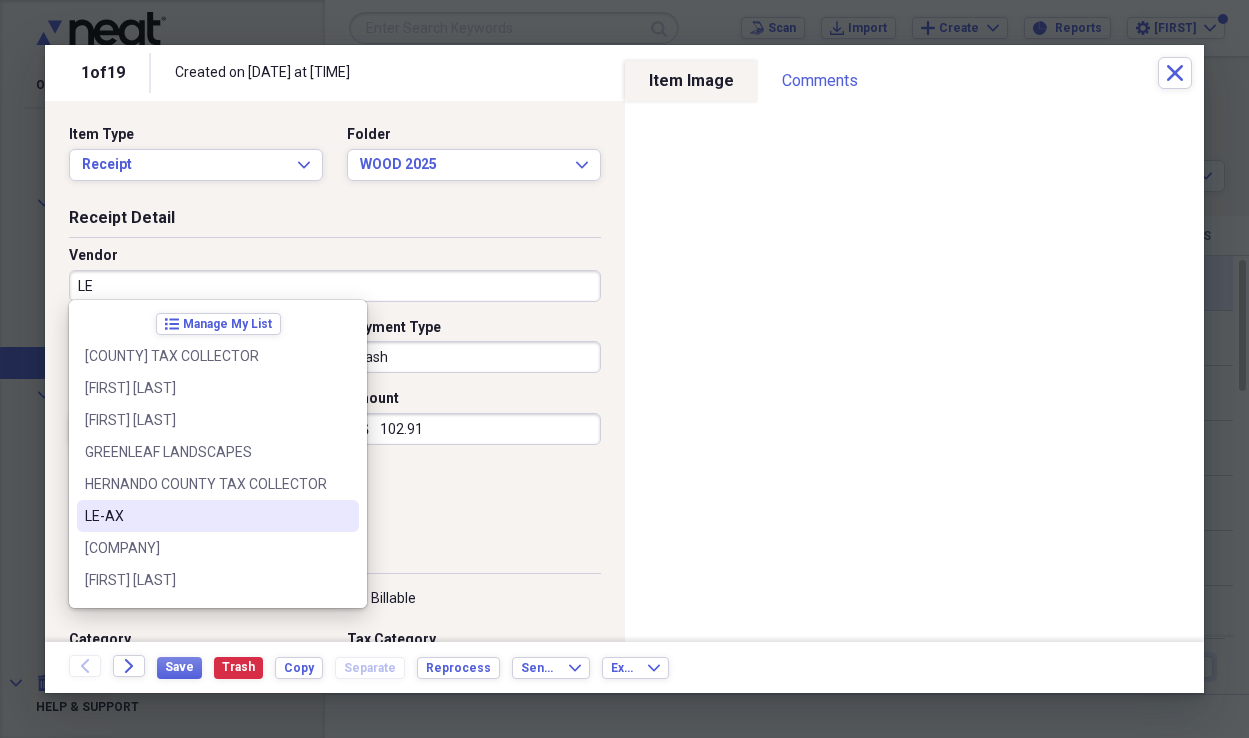 click on "LE-AX" at bounding box center [206, 516] 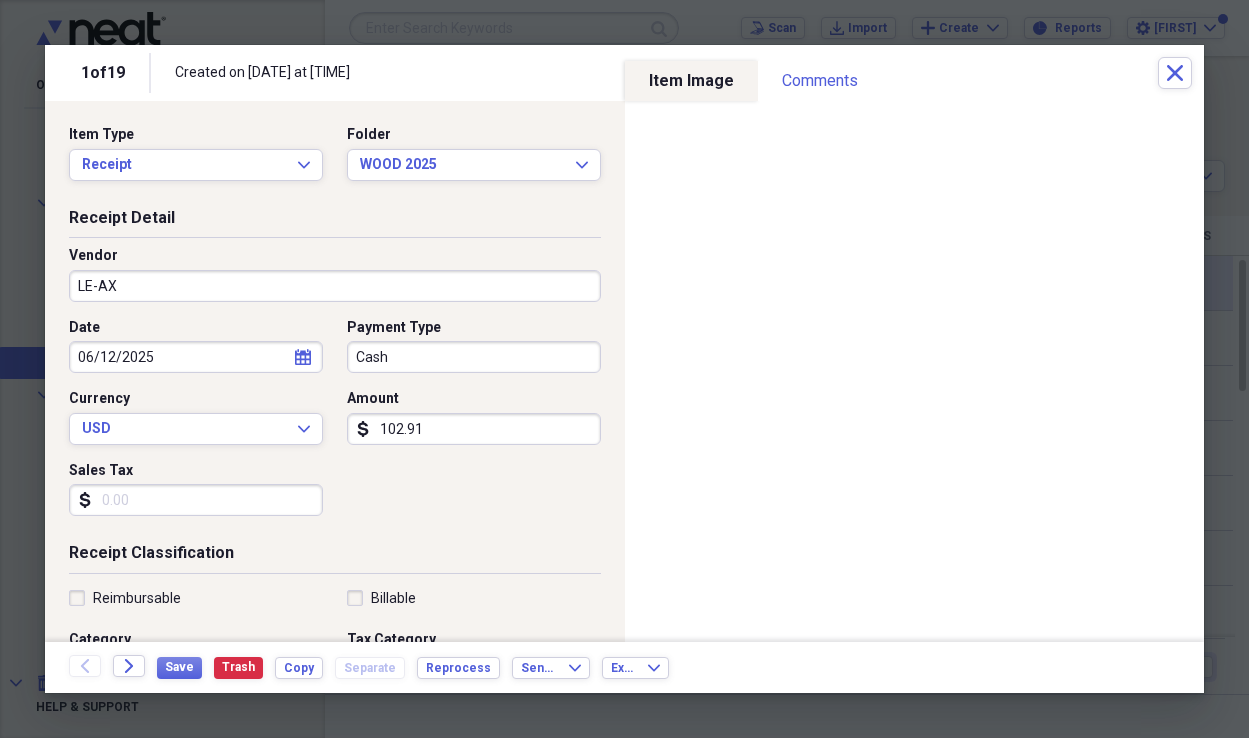 type on "UTILITIES" 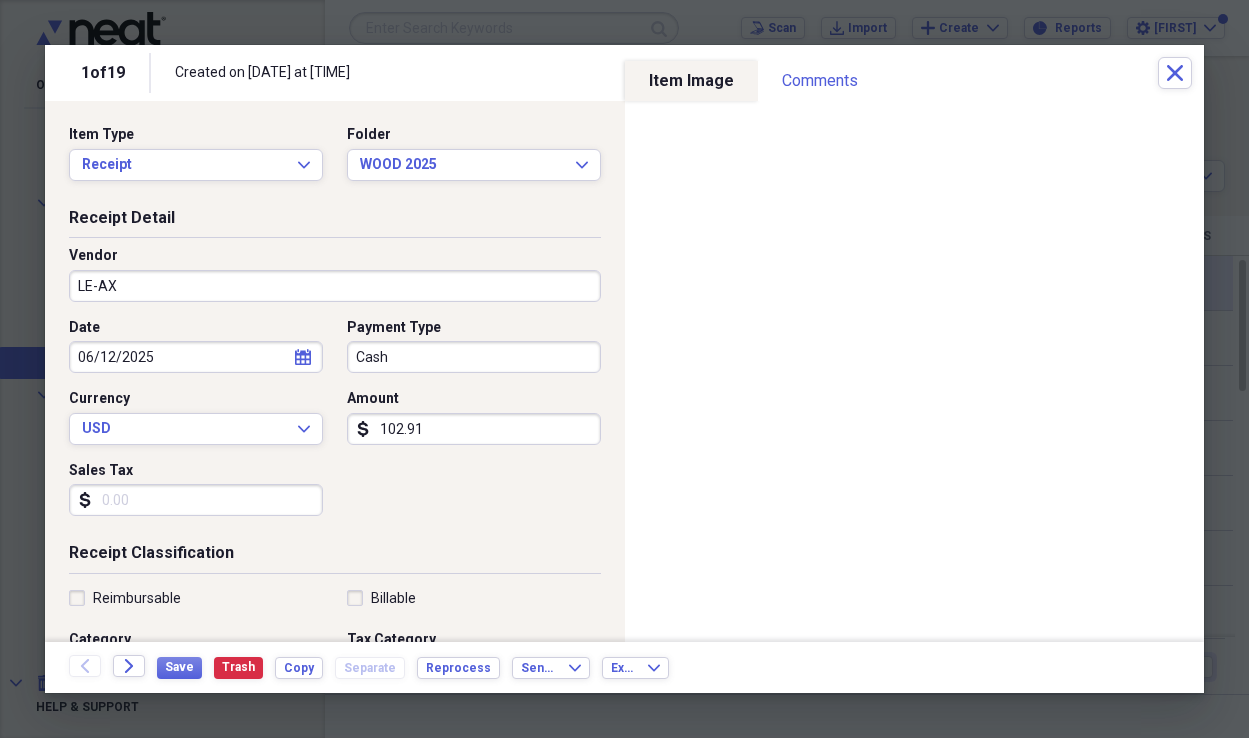 click on "calendar" 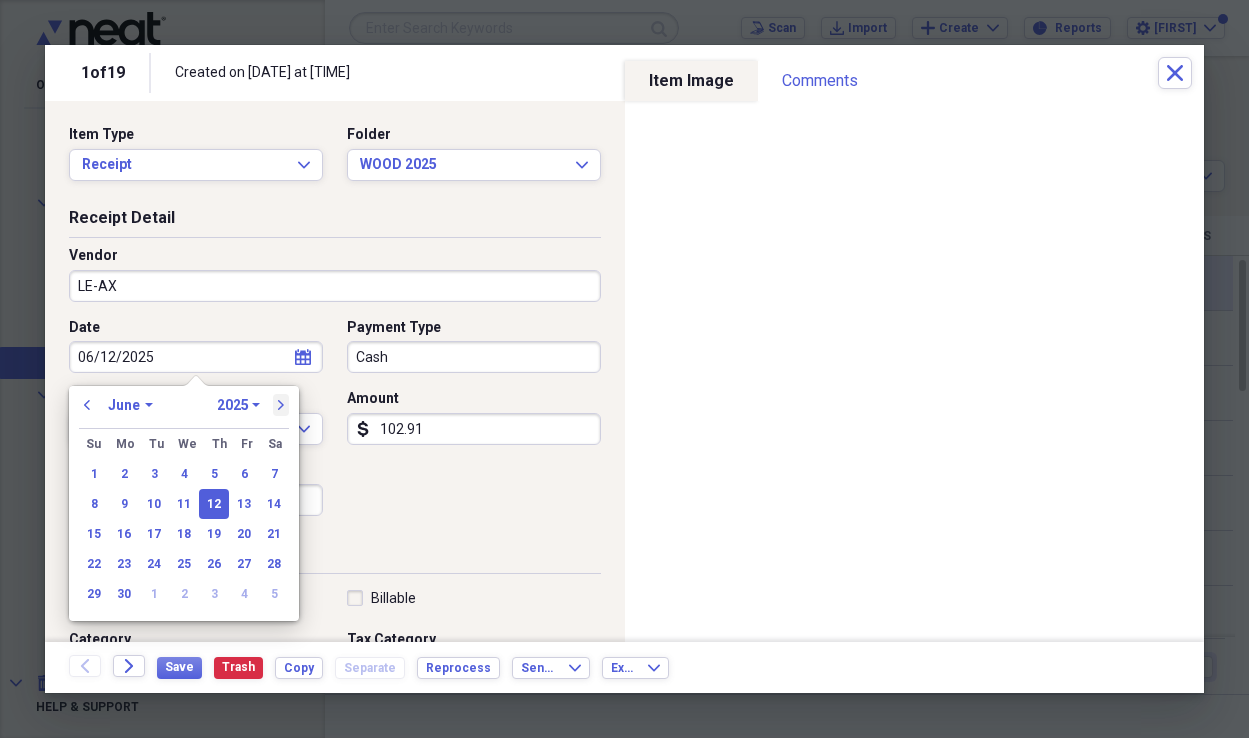 click on "next" at bounding box center [281, 405] 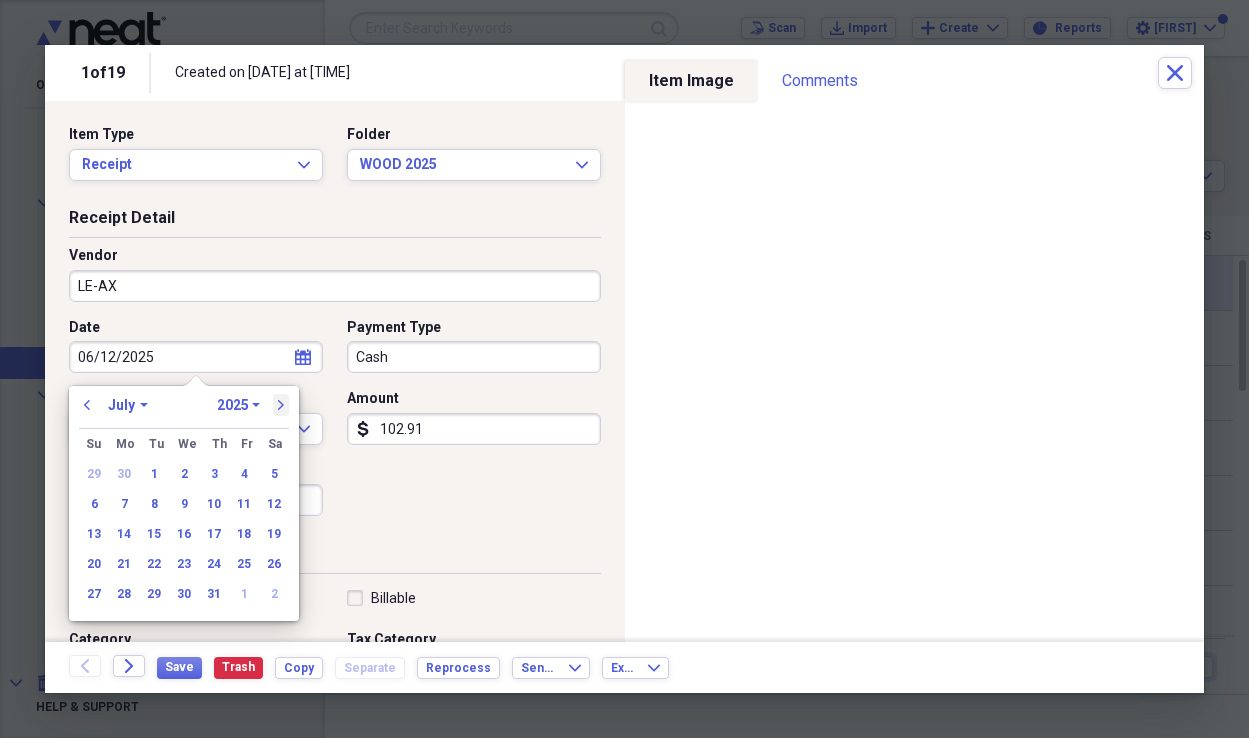 click on "next" at bounding box center (281, 405) 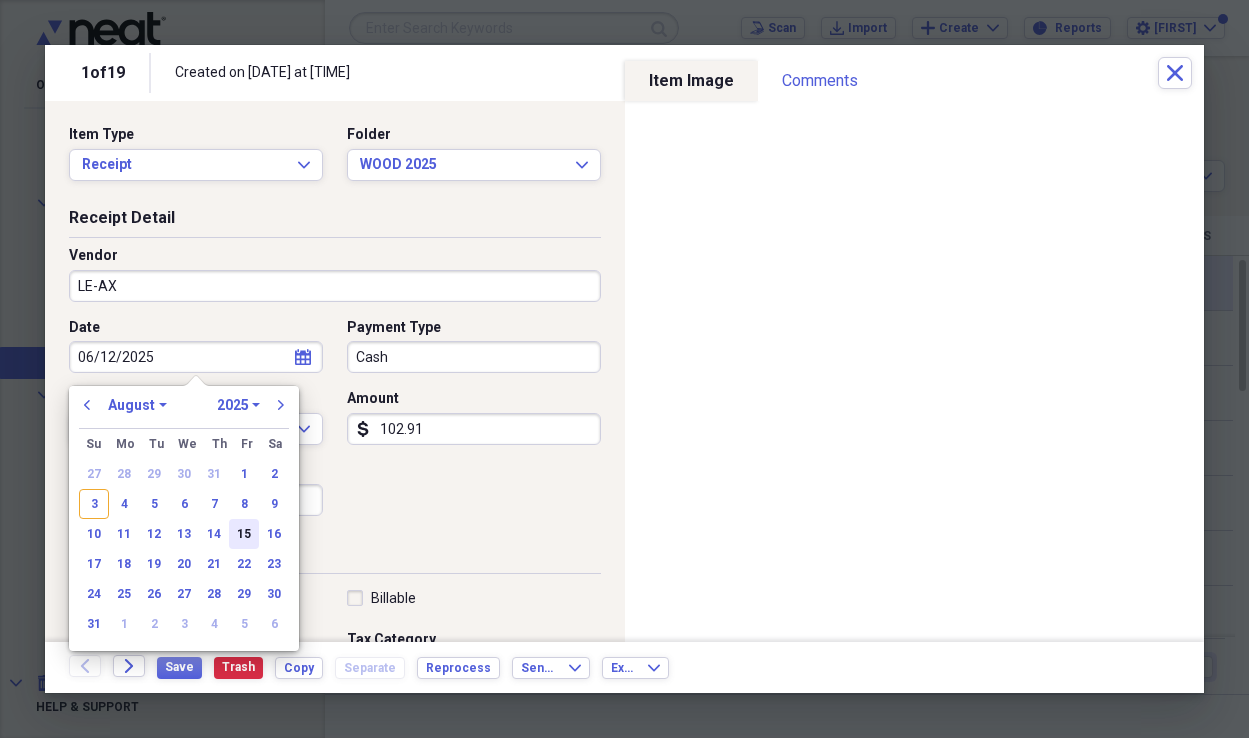 click on "15" at bounding box center (244, 534) 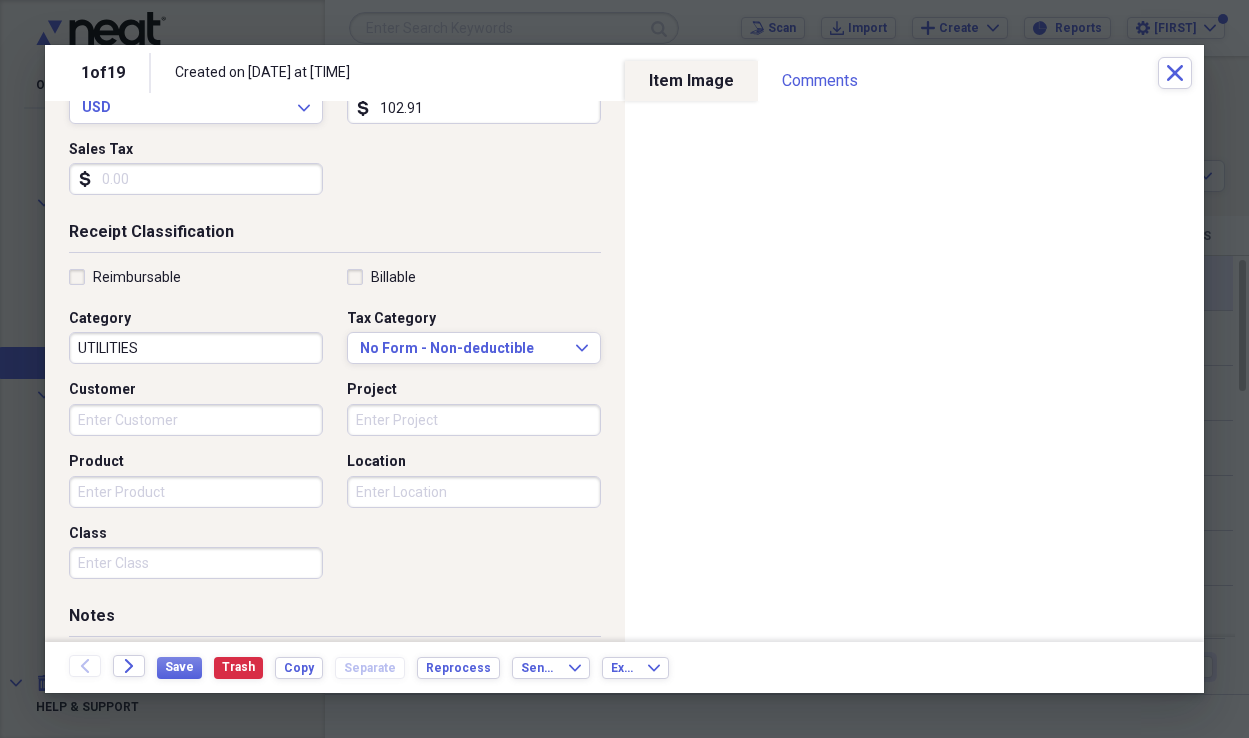 scroll, scrollTop: 318, scrollLeft: 0, axis: vertical 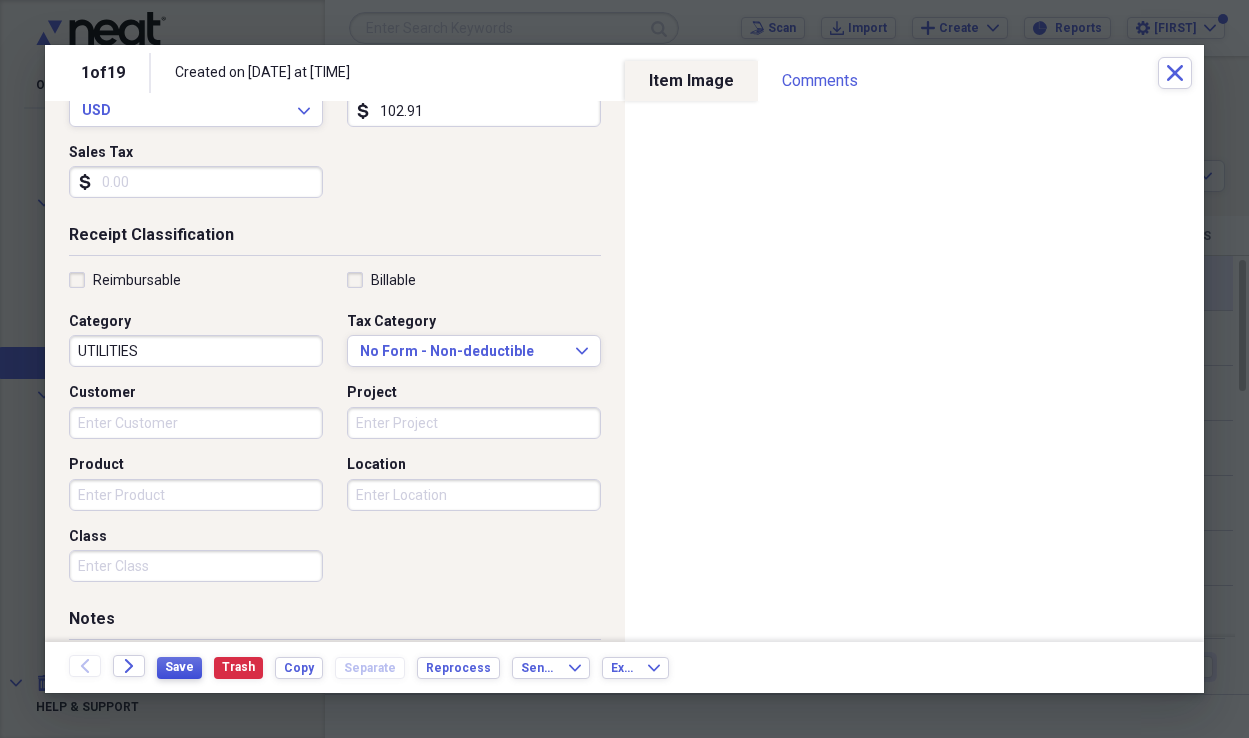 click on "Save" at bounding box center [179, 667] 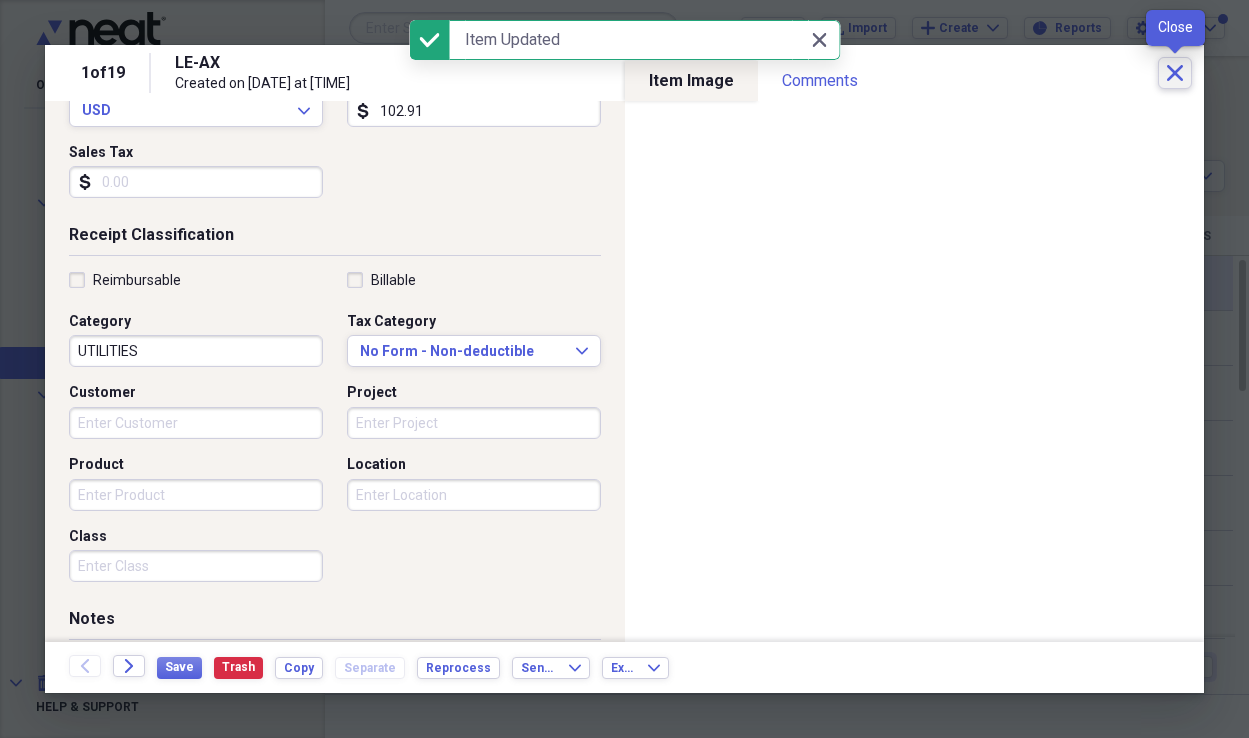 click on "Close" 